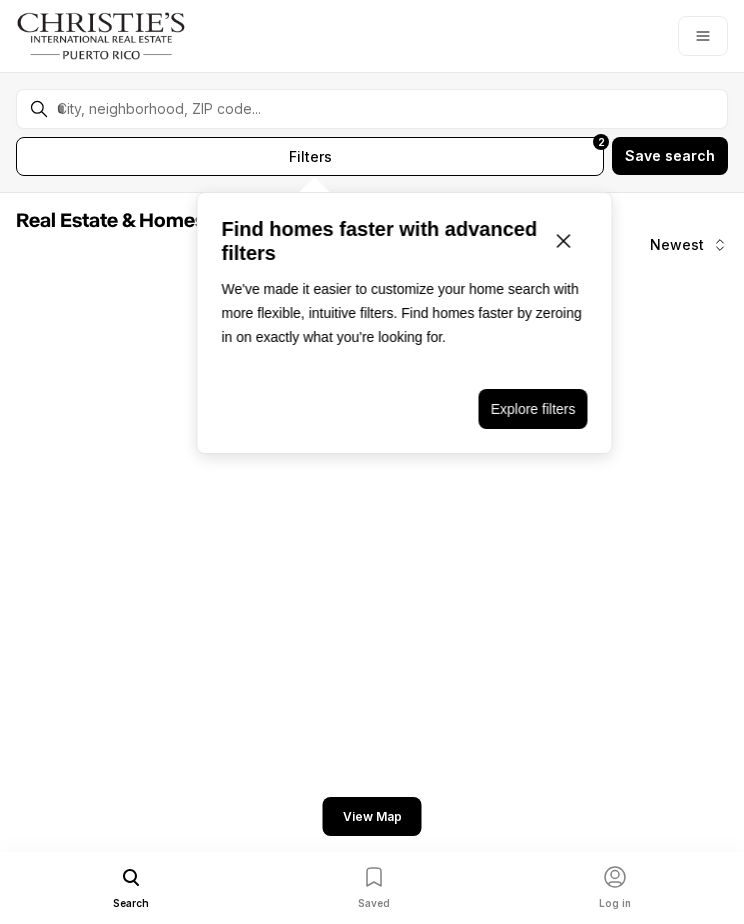 scroll, scrollTop: 0, scrollLeft: 0, axis: both 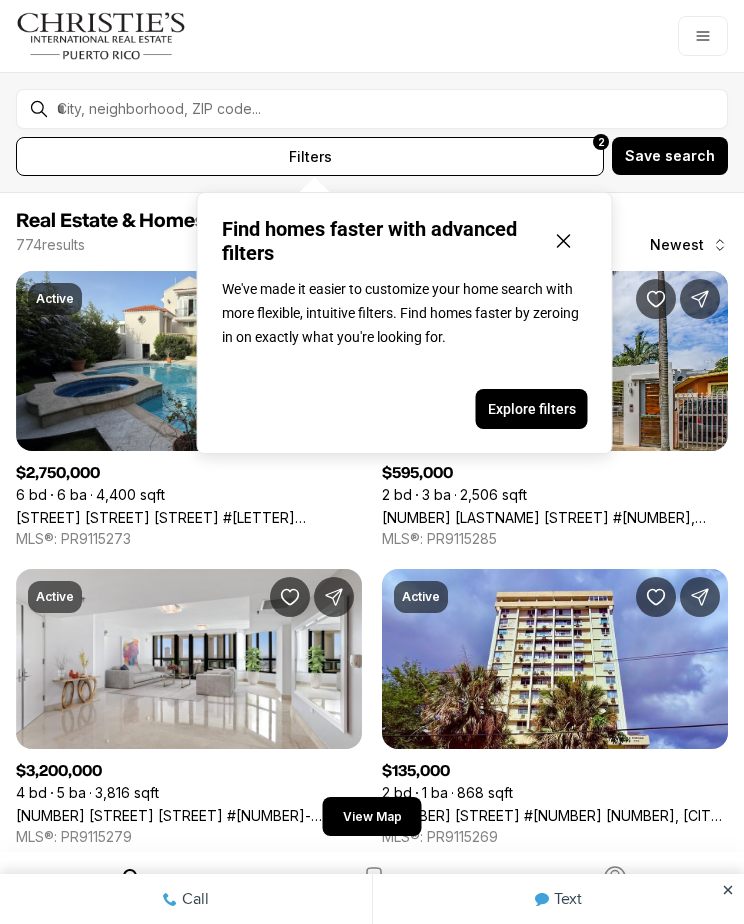click 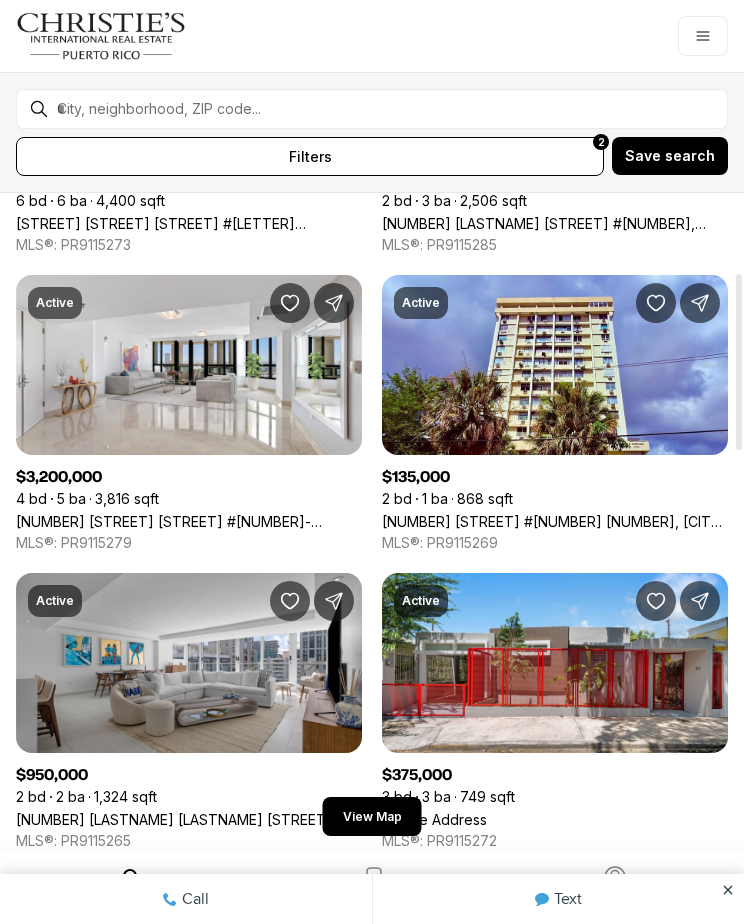 scroll, scrollTop: 298, scrollLeft: 0, axis: vertical 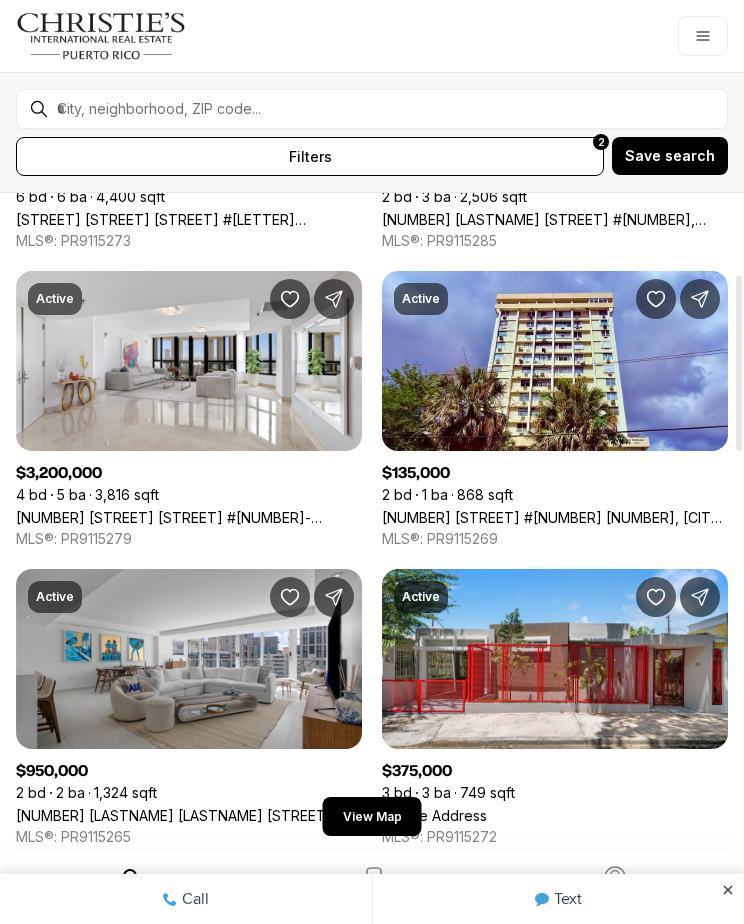 click on "[NUMBER] [STREET] #[NUMBER], [CITY] [STATE], [POSTAL_CODE]" at bounding box center [555, 517] 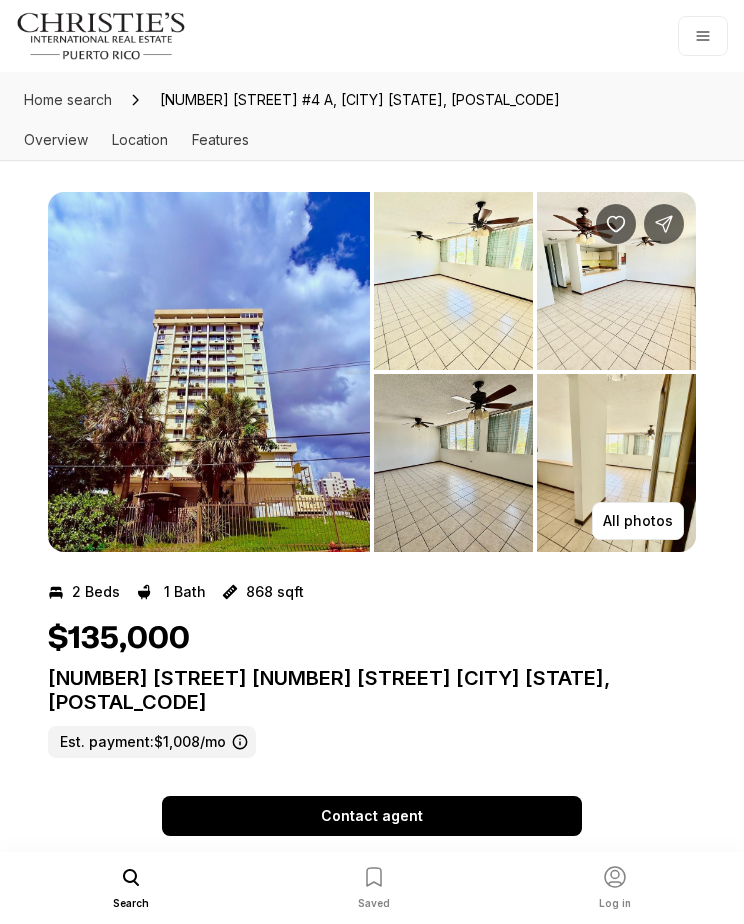 scroll, scrollTop: 0, scrollLeft: 0, axis: both 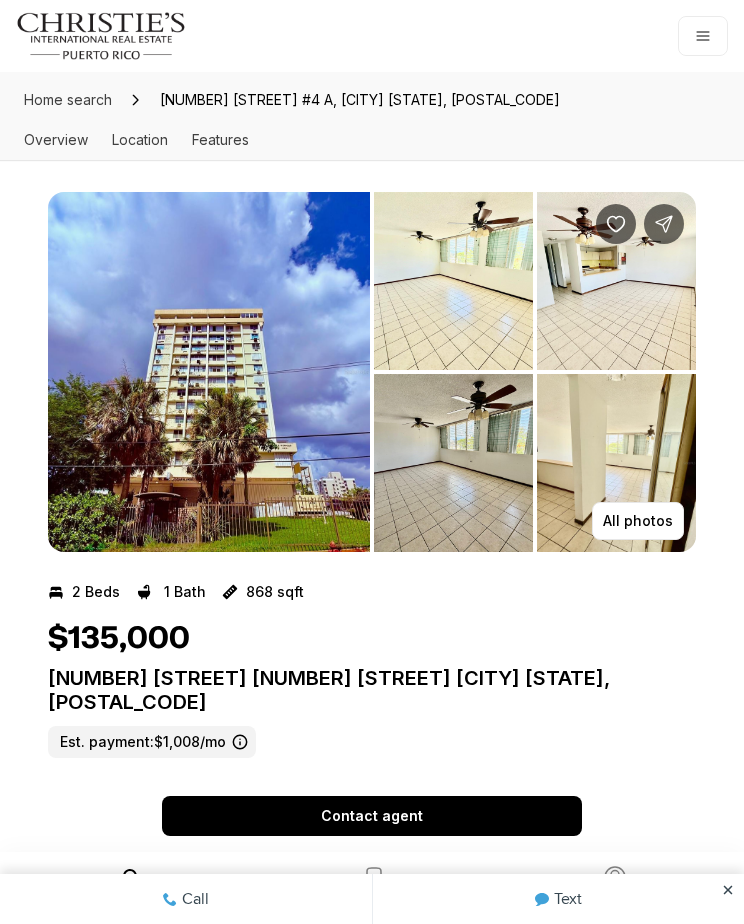 click at bounding box center [209, 372] 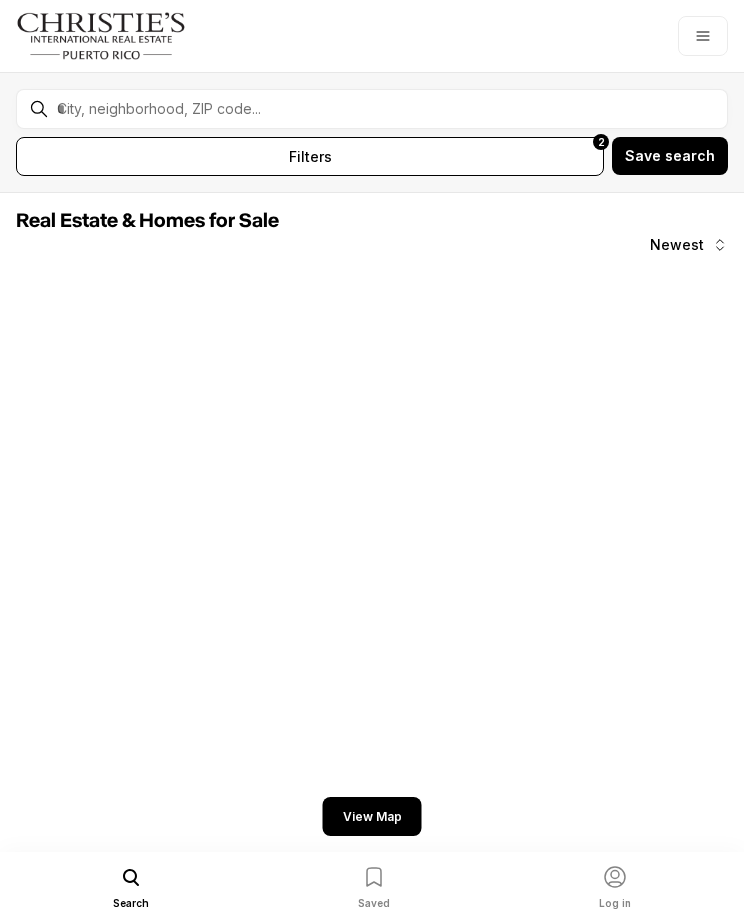 scroll, scrollTop: 0, scrollLeft: 0, axis: both 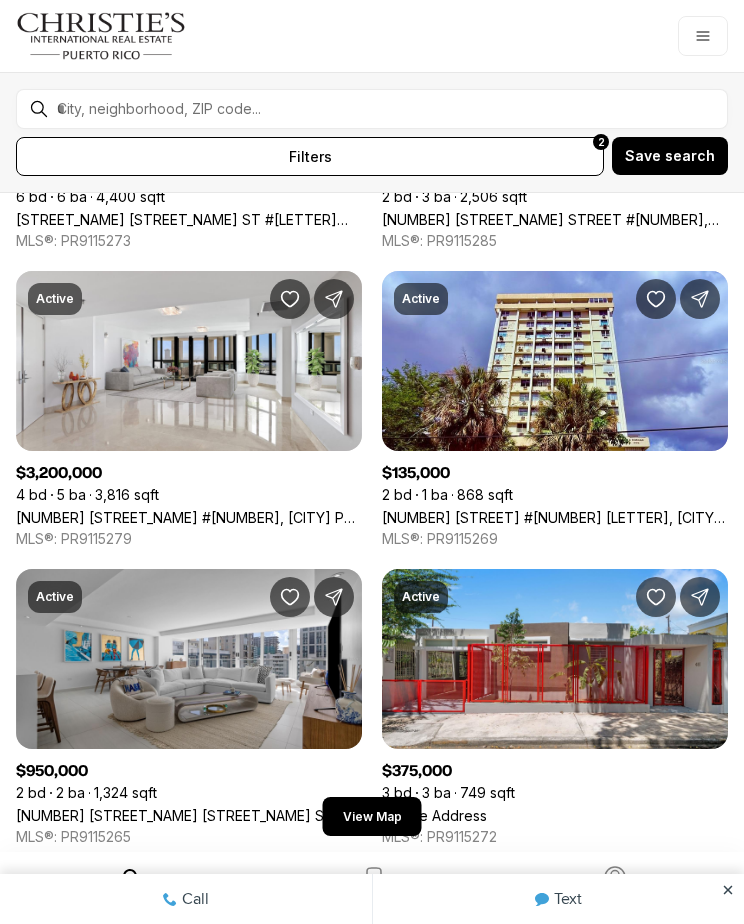 click on "[NUMBER] [STREET] [APT], [CITY] [STATE], [POSTAL_CODE]" at bounding box center (555, 517) 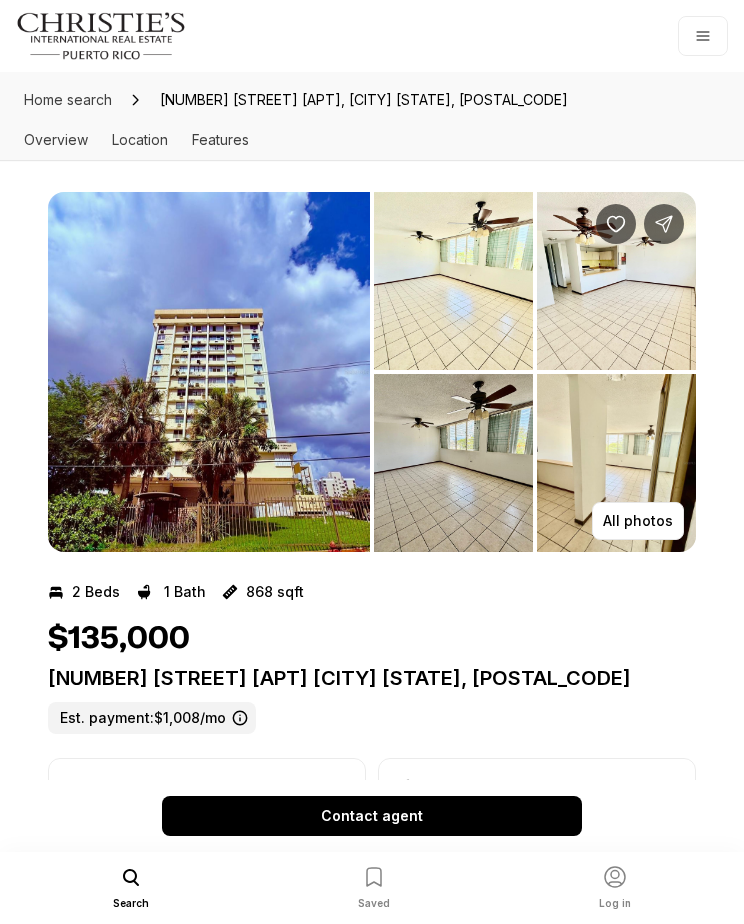 scroll, scrollTop: 0, scrollLeft: 0, axis: both 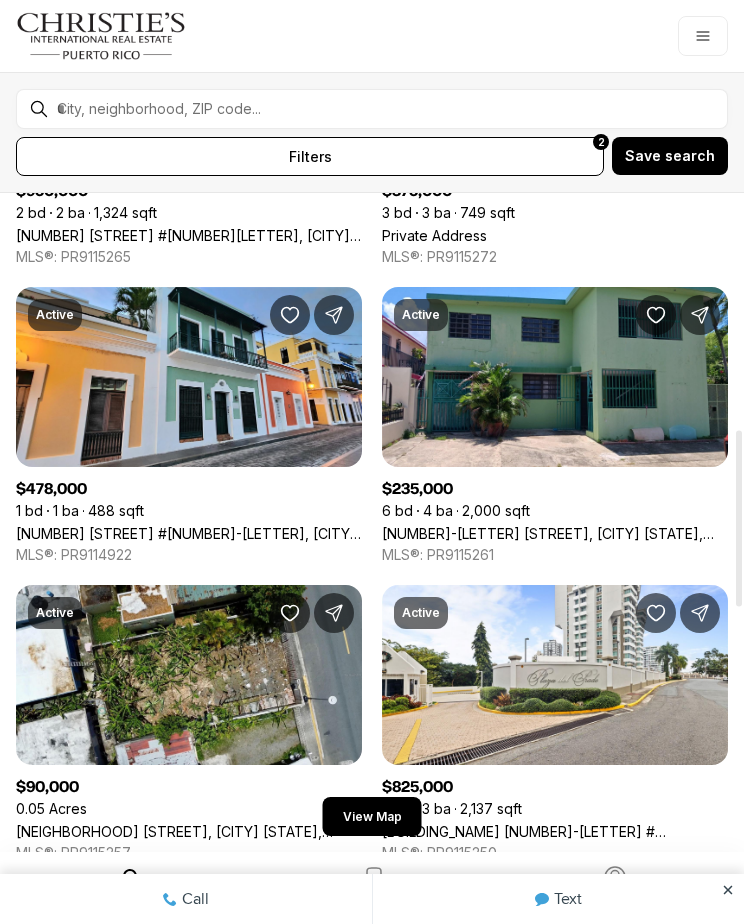 click on "[NUMBER] [STREET] #[NUMBER]-[LETTER], [CITY] [STATE], [POSTAL_CODE]" at bounding box center [189, 533] 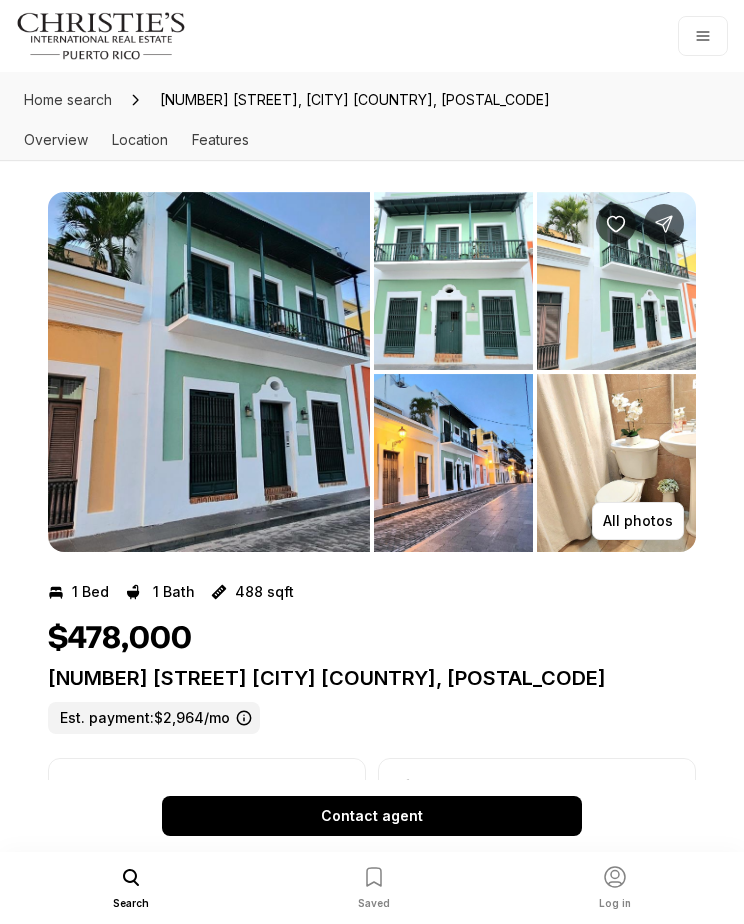 scroll, scrollTop: 0, scrollLeft: 0, axis: both 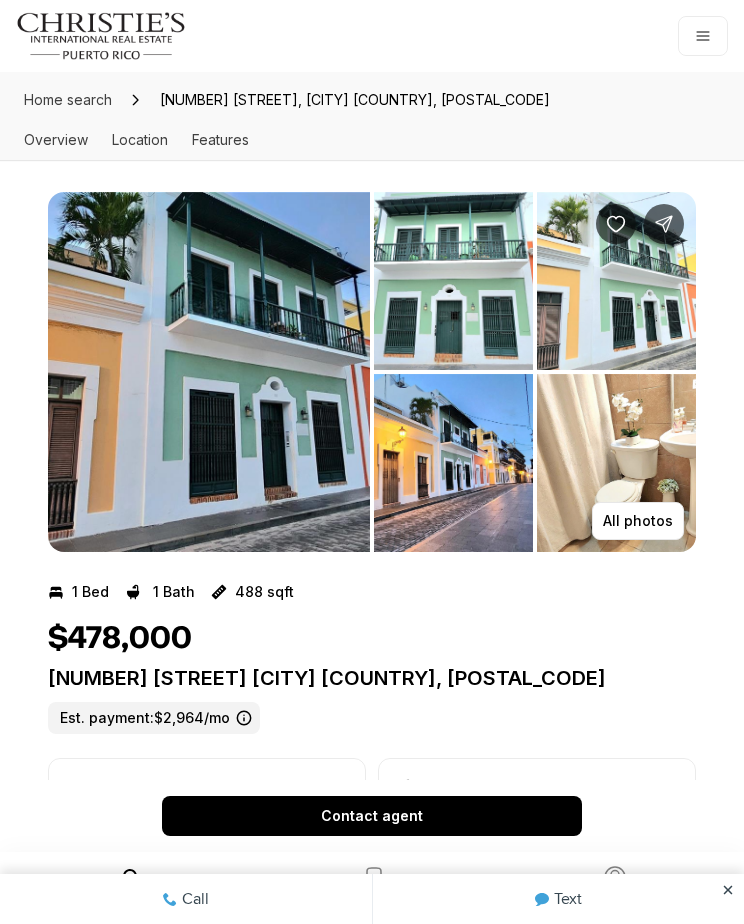 click at bounding box center [209, 372] 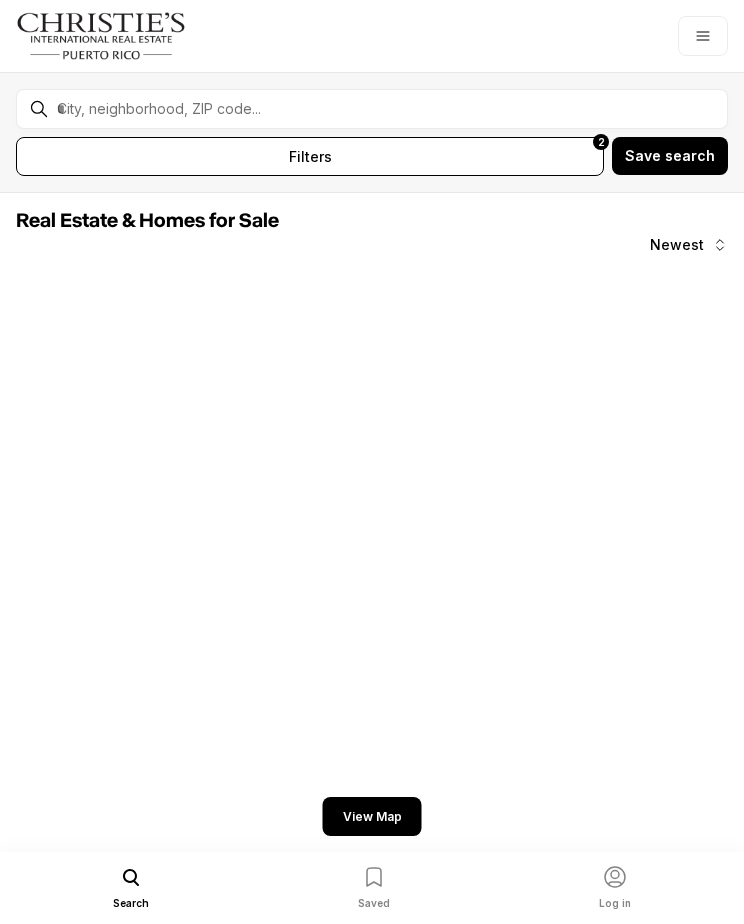 scroll, scrollTop: 0, scrollLeft: 0, axis: both 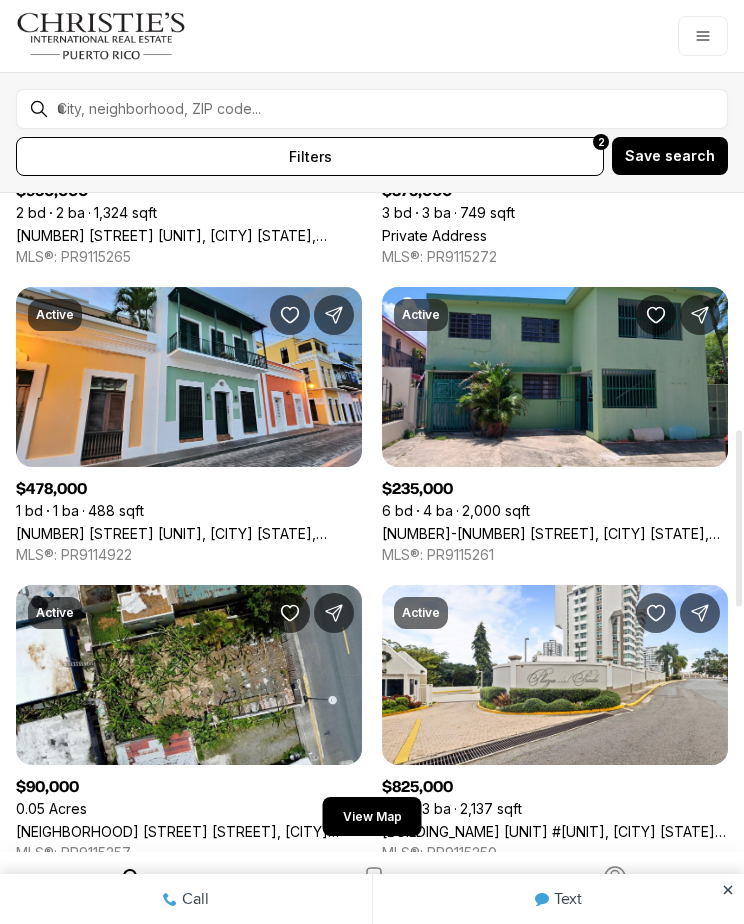 click on "[NUMBER] [STREET] #[NUMBER]-[LETTER], [CITY] [STATE], [POSTAL_CODE]" at bounding box center (189, 533) 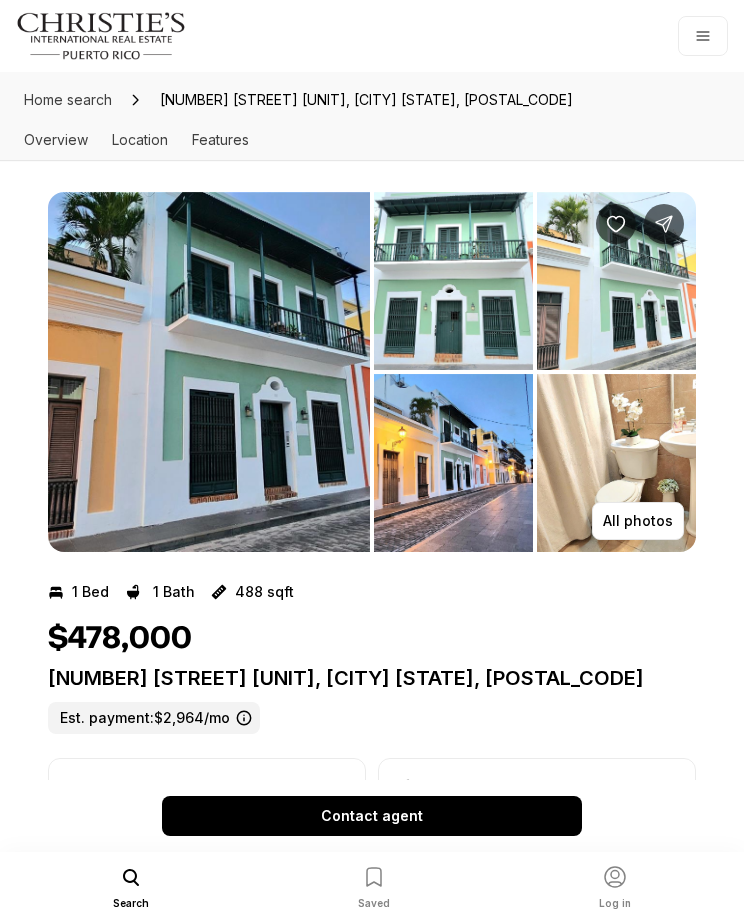 scroll, scrollTop: 0, scrollLeft: 0, axis: both 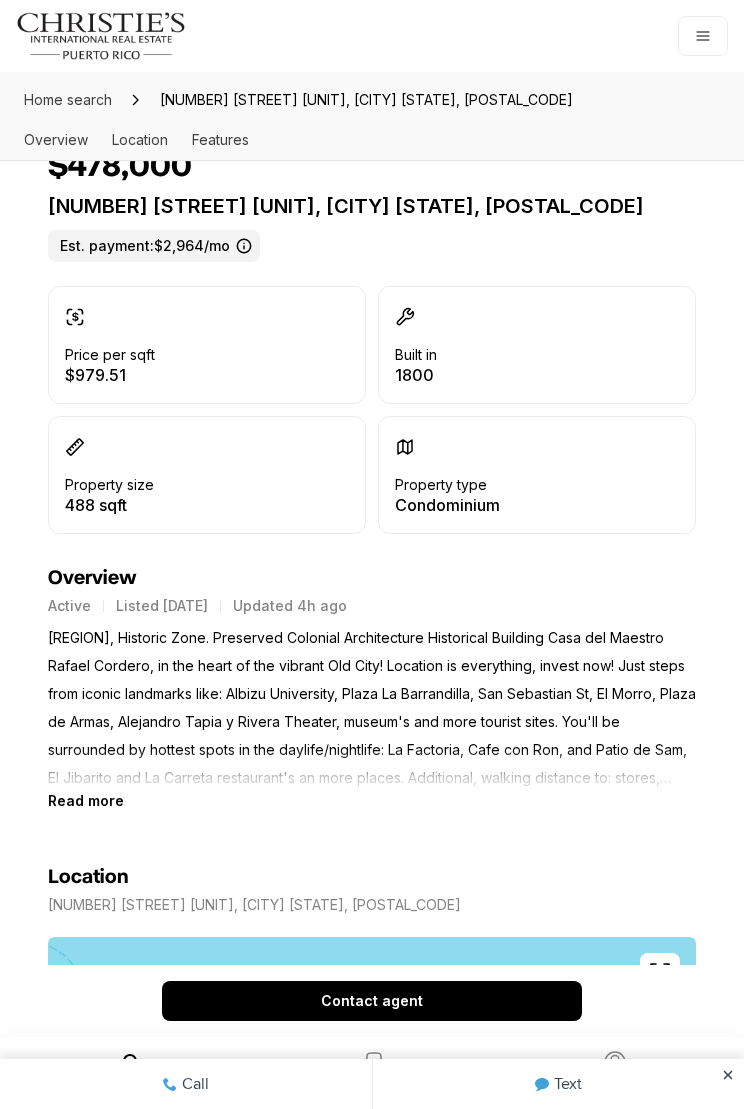 click on "Read more" at bounding box center [86, 800] 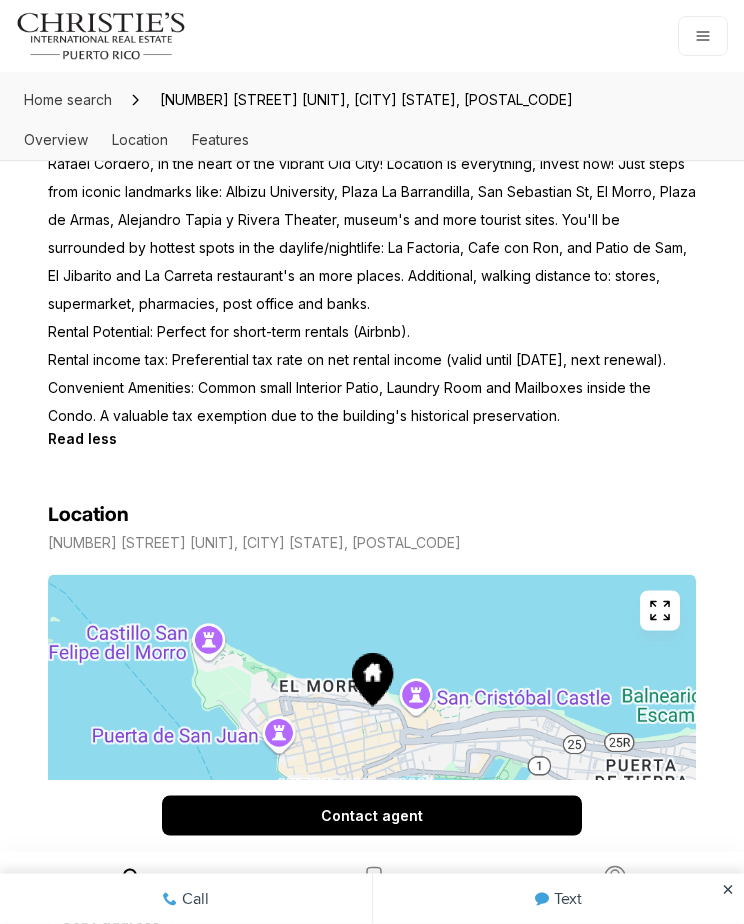 scroll, scrollTop: 955, scrollLeft: 0, axis: vertical 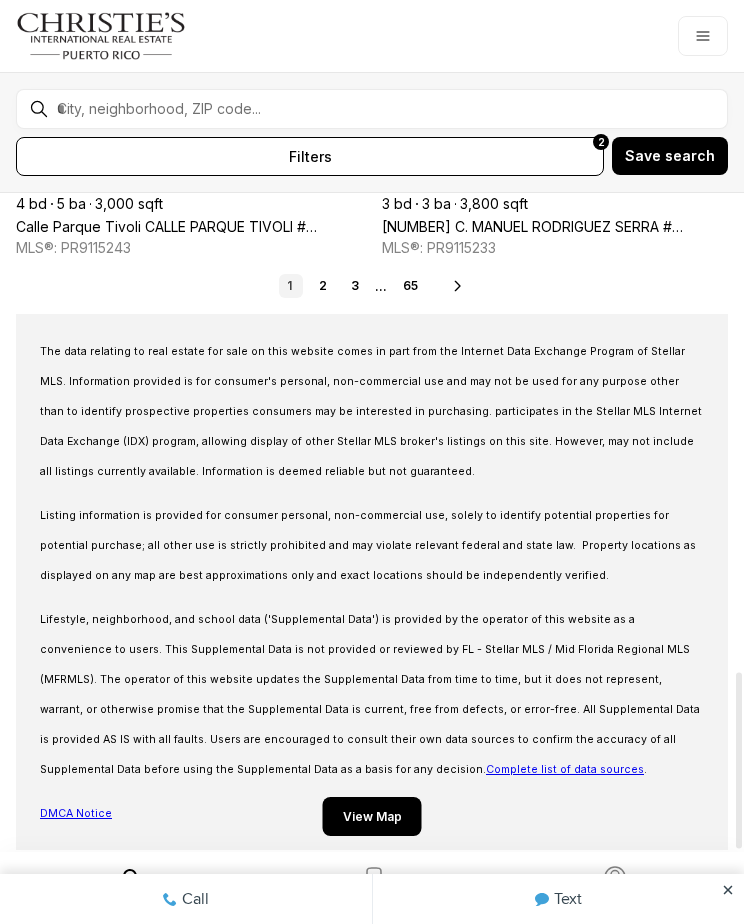click on "2" at bounding box center (323, 286) 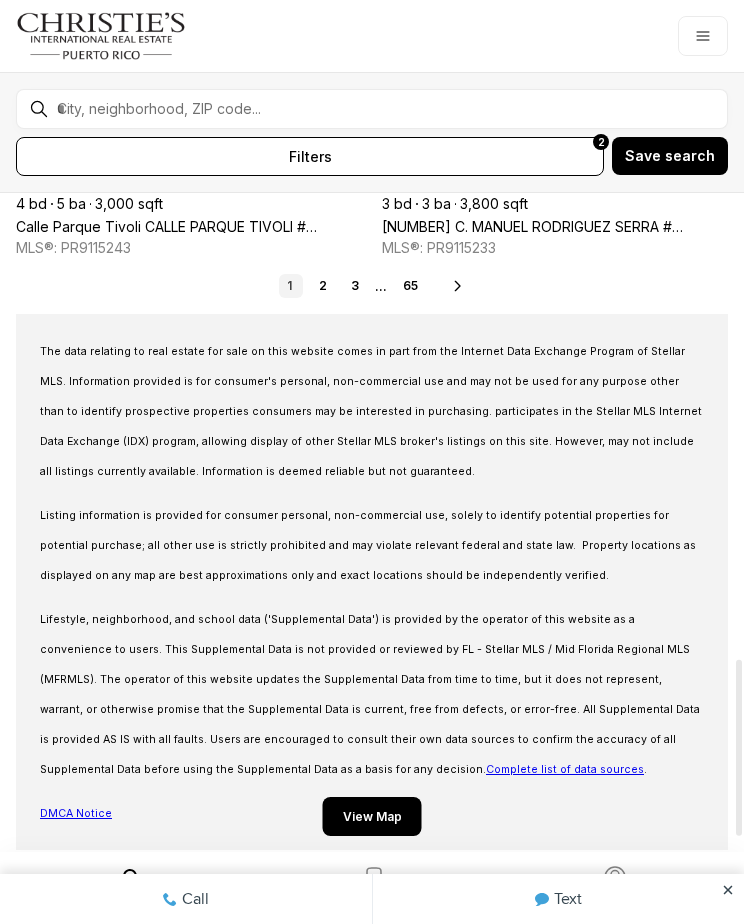 scroll, scrollTop: 1733, scrollLeft: 0, axis: vertical 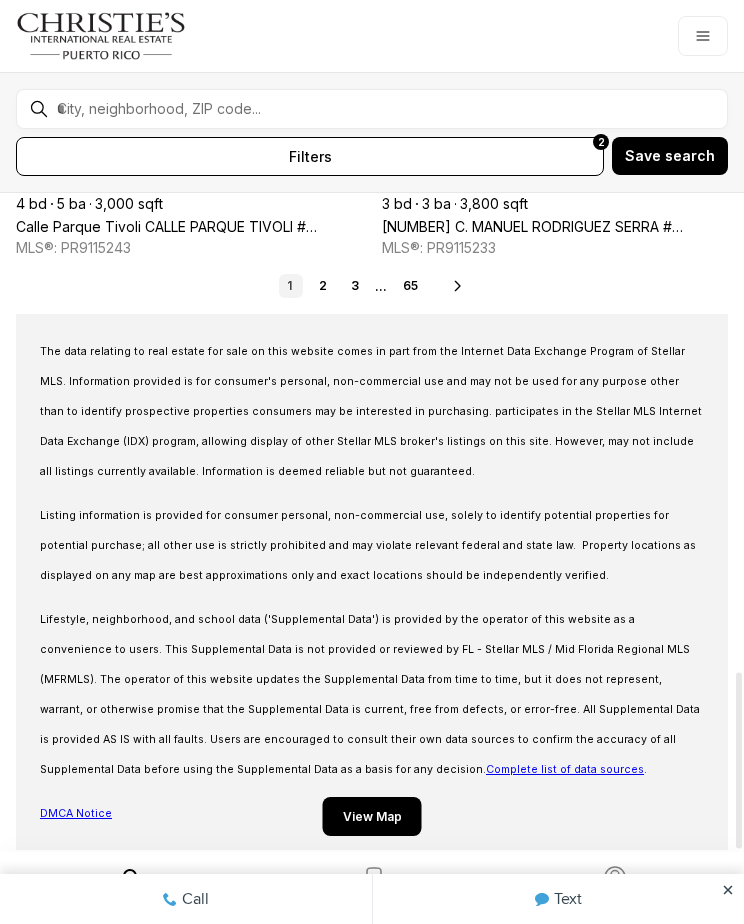 click on "2" at bounding box center (323, 286) 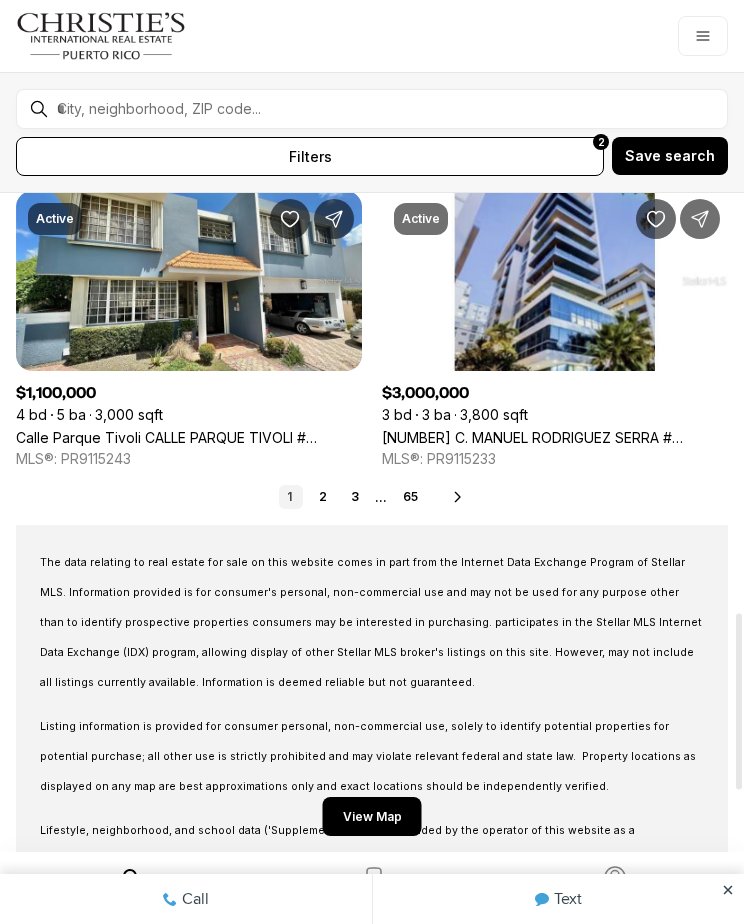 scroll, scrollTop: 1583, scrollLeft: 0, axis: vertical 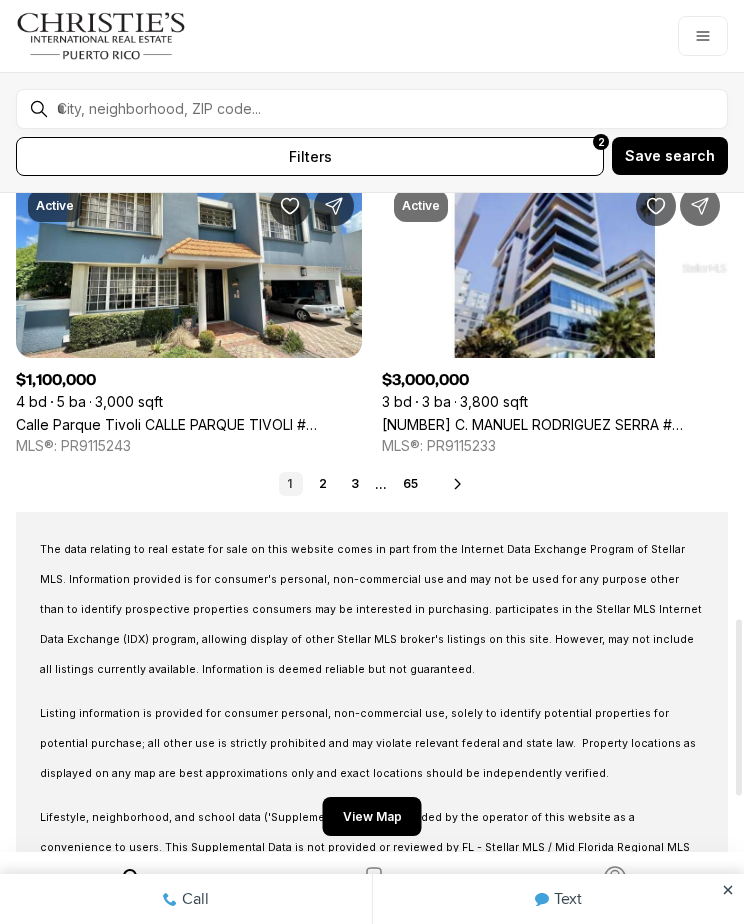 click on "Real Estate & Homes for Sale 774  results Newest Active $2,750,000 6 bd 6 ba 4,400 sqft PASEO DE LA FUENTE TIVOLI ST #D9, SAN JUAN PR, 00926 MLS®: PR9115273 Active $595,000 2 bd 3 ba 2,506 sqft 114 DONCELLA STREET #3, SAN JUAN PR, 00913 MLS®: PR9115285 Active $3,200,000 4 bd 5 ba 3,816 sqft 35 AVE MUNOZ RIVERA #1103, SAN JUAN PR, 00901 MLS®: PR9115279 Active $135,000 2 bd 1 ba 868 sqft 262 URUGUAY #4 A, SAN JUAN PR, 00917 MLS®: PR9115269 Active $950,000 2 bd 2 ba 1,324 sqft 6 MARIANO RAMIREZ BAGES ST #5C, SAN JUAN PR, 00907 MLS®: PR9115265 Active $375,000 3 bd 3 ba 749 sqft Private Address MLS®: PR9115272 Active $478,000 1 bd 1 ba 488 sqft 315 LUNA N #2-B, OLD SAN JUAN PR, 00901 MLS®: PR9114922 Active $235,000 6 bd 4 ba 2,000 sqft 115-A17 CALLE 73, CAROLINA PR, 00979 MLS®: PR9115261 Active $90,000 0.05 Acres Bo. Pueblo C. PEDRO ARZUAGA, CAROLINA PR, 00985 MLS®: PR9115257 Active $825,000 3 bd 3 ba 2,137 sqft Cond. Plaza del Prado 1203-A #1203-A, GUAYNABO PR, 00969 MLS®: PR9115250 Active $1,100,000 1" at bounding box center [372, -163] 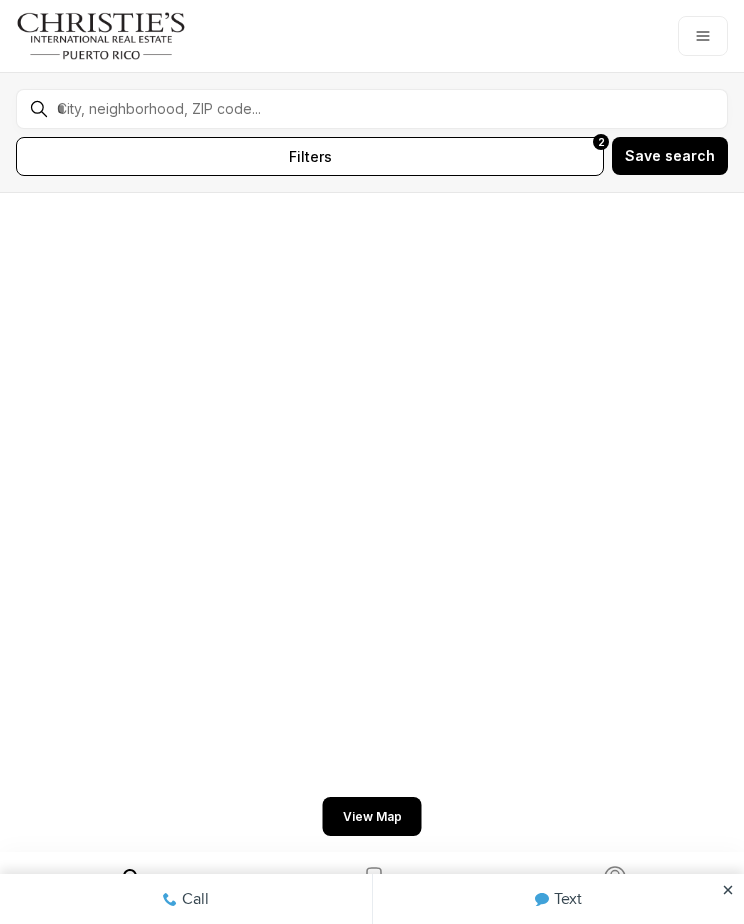scroll, scrollTop: 0, scrollLeft: 0, axis: both 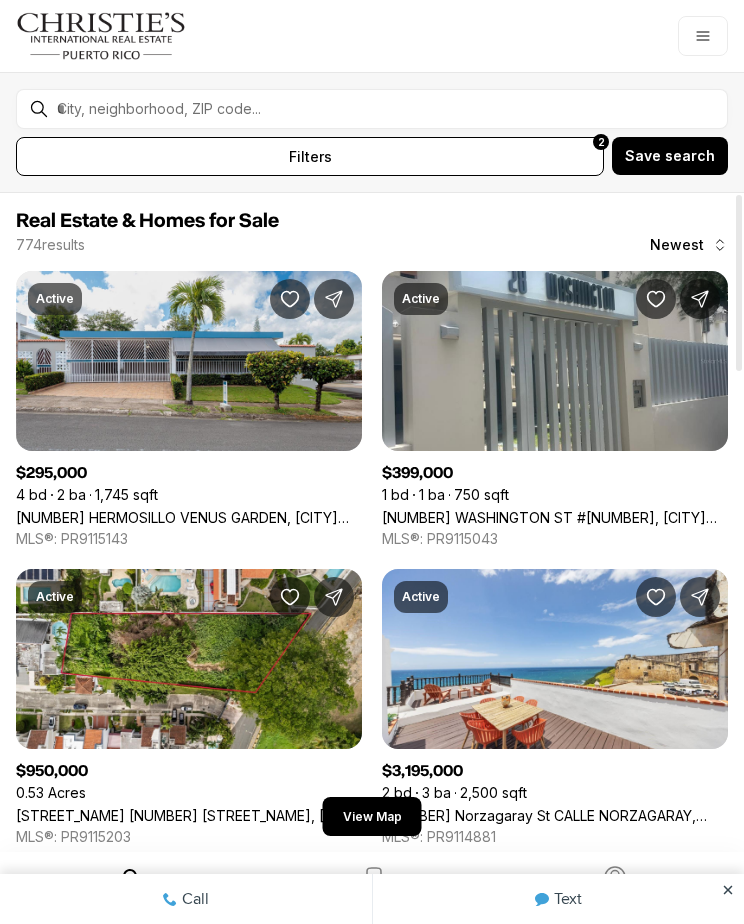 click on "[NUMBER] [STREET] [STREET_NAME], [CITY] [STATE], [POSTAL_CODE]" at bounding box center [189, 517] 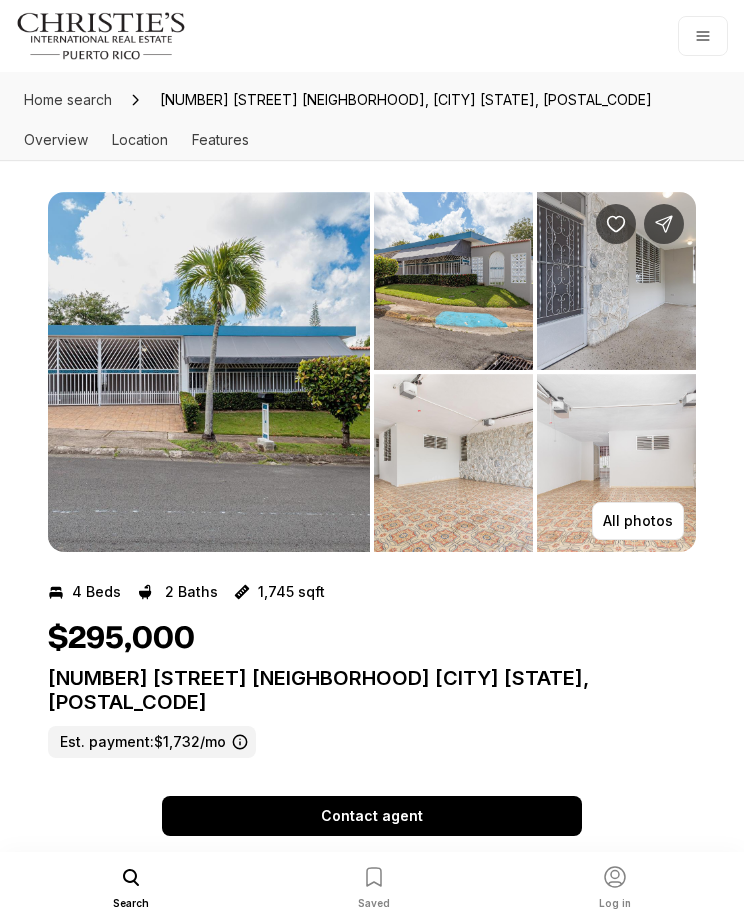 scroll, scrollTop: 0, scrollLeft: 0, axis: both 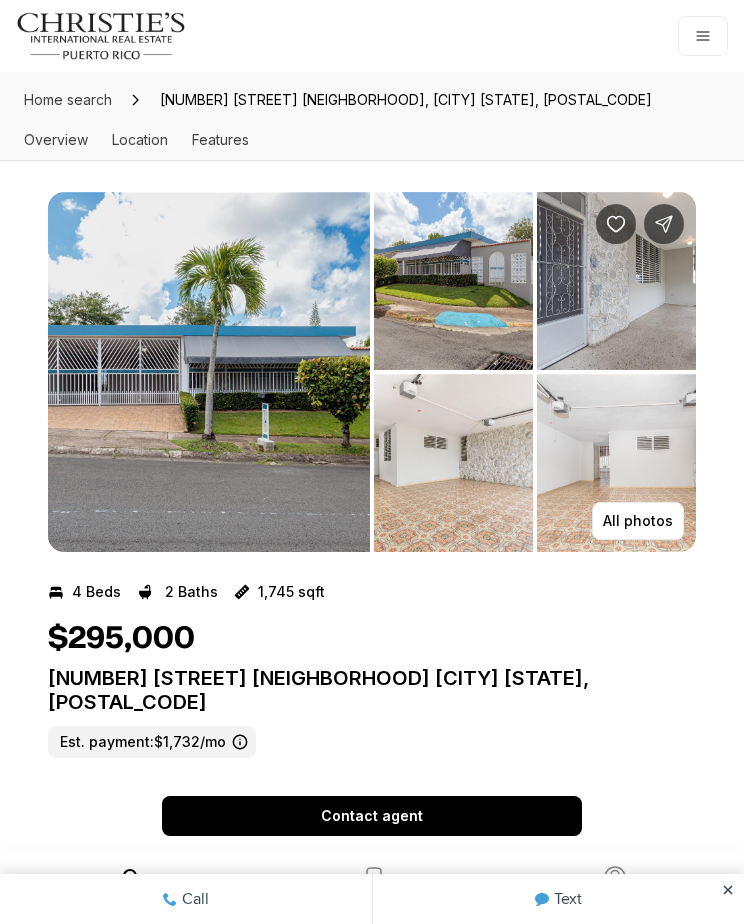 click at bounding box center [209, 372] 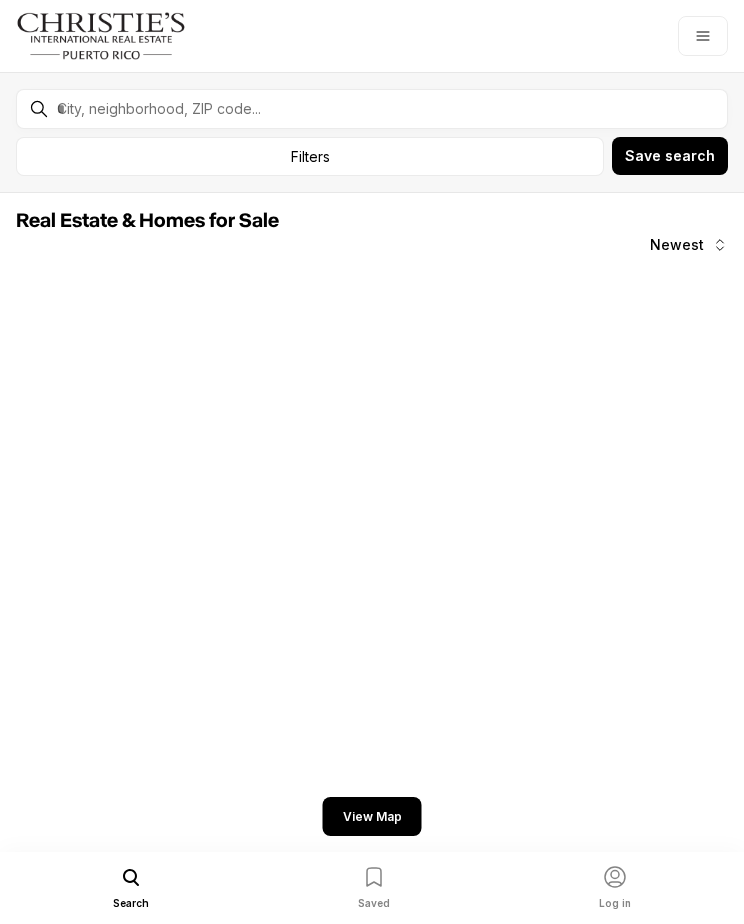 scroll, scrollTop: 0, scrollLeft: 0, axis: both 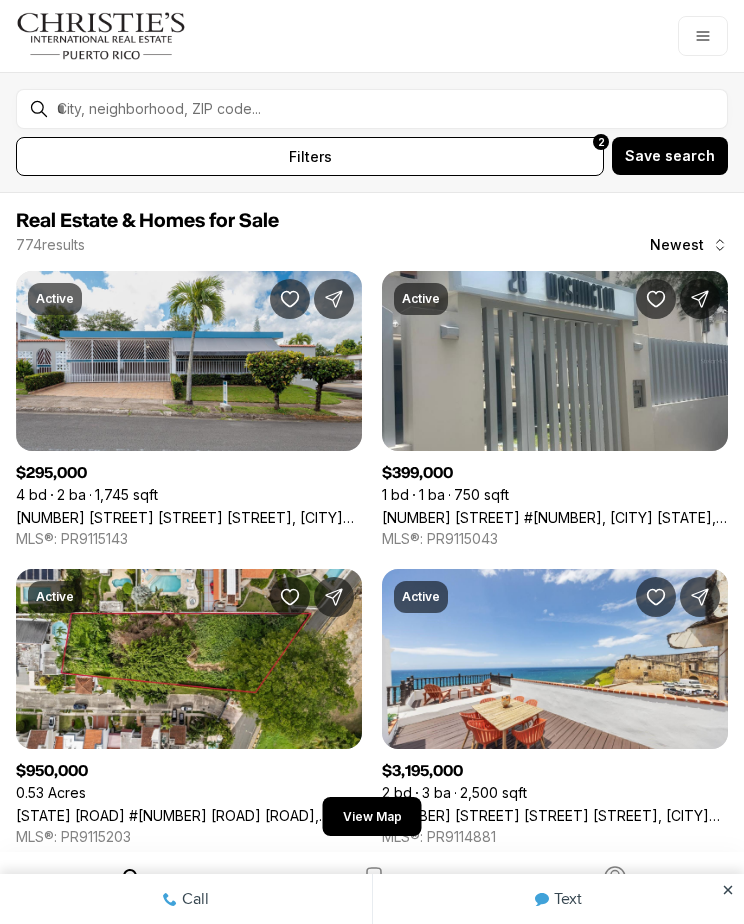 click on "[NUMBER] [STREET] [STREET_NAME], [CITY] [STATE], [POSTAL_CODE]" at bounding box center [189, 517] 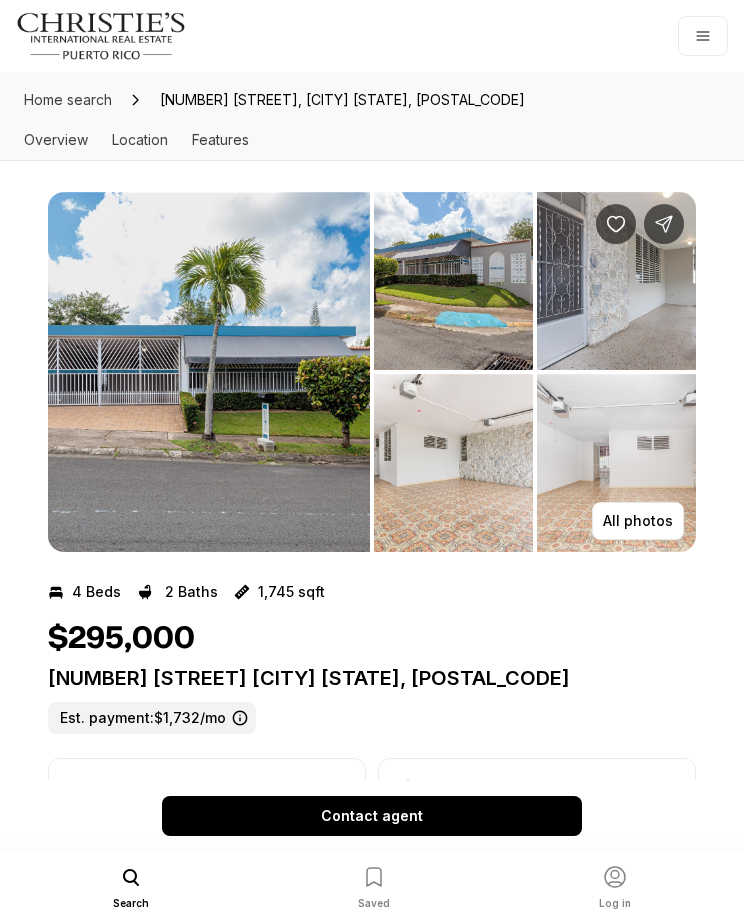 scroll, scrollTop: 0, scrollLeft: 0, axis: both 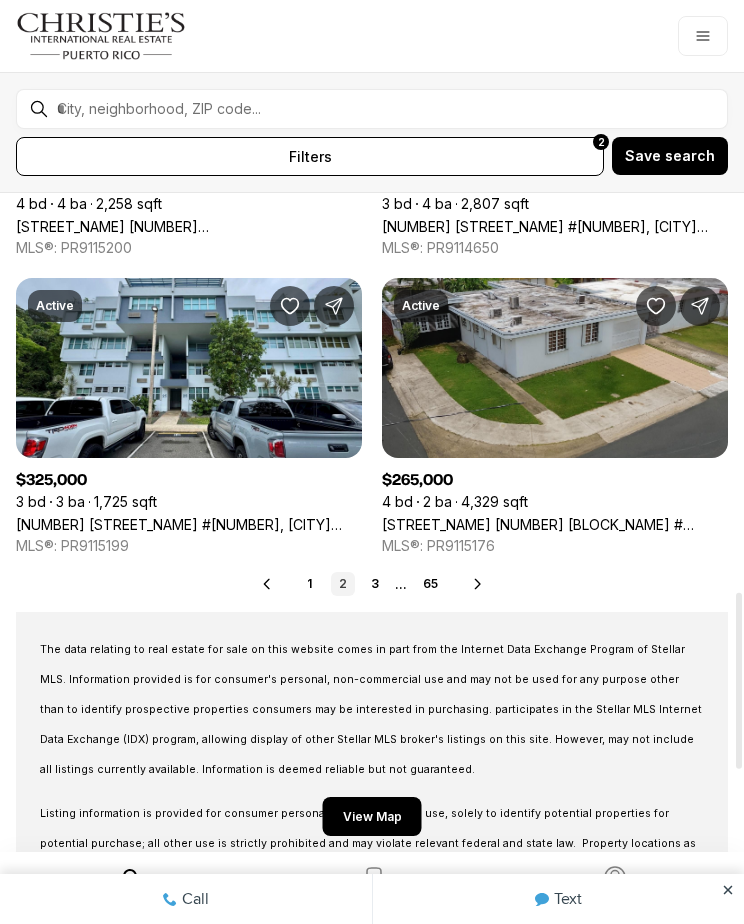 click 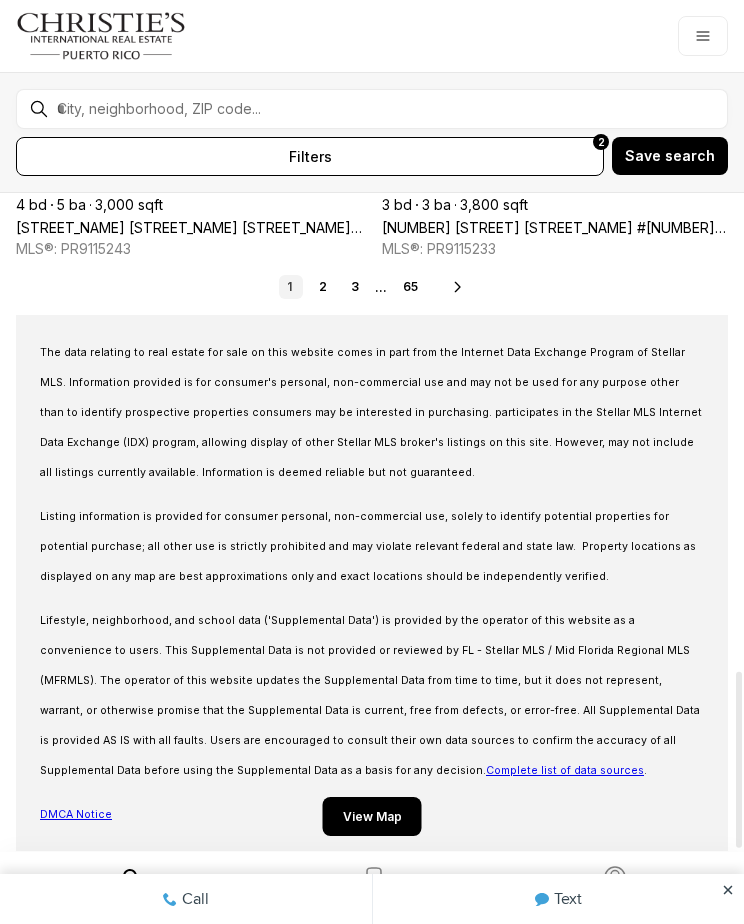 scroll, scrollTop: 1781, scrollLeft: 0, axis: vertical 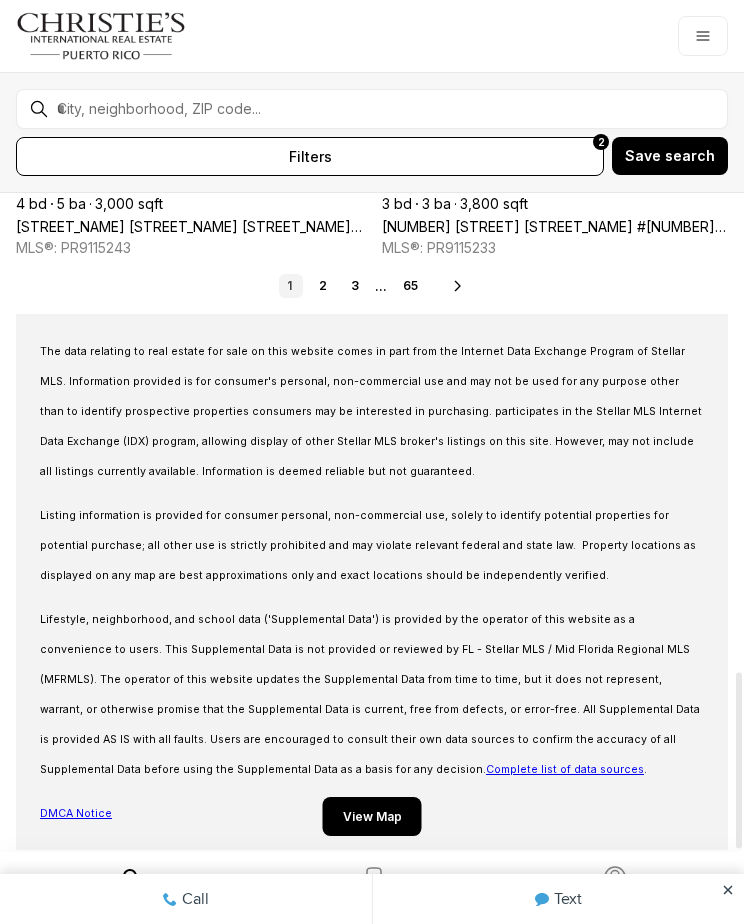 click 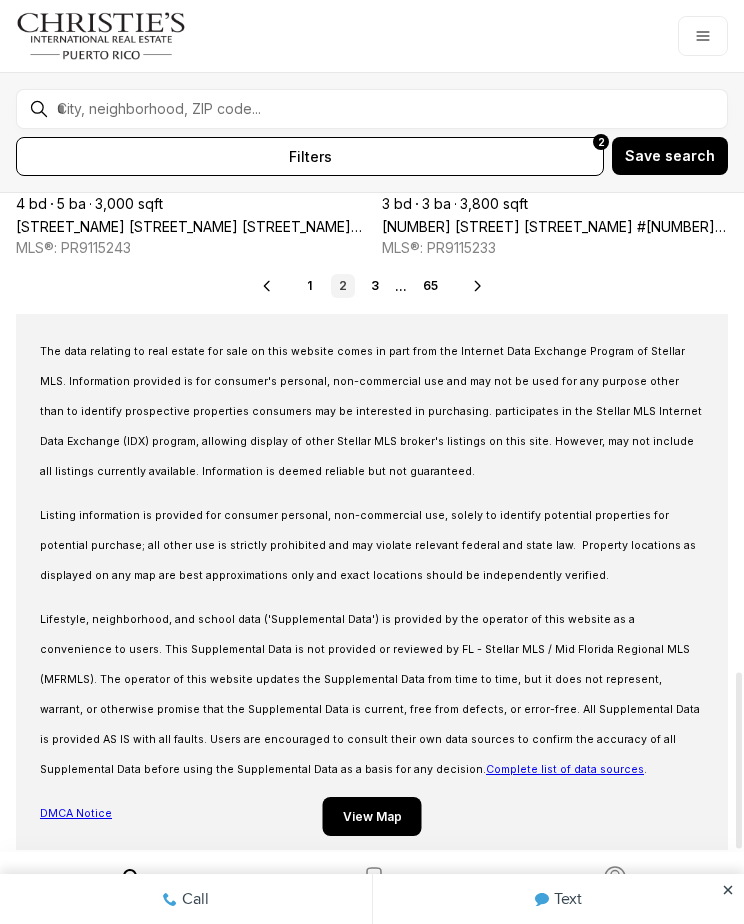 scroll, scrollTop: 1733, scrollLeft: 0, axis: vertical 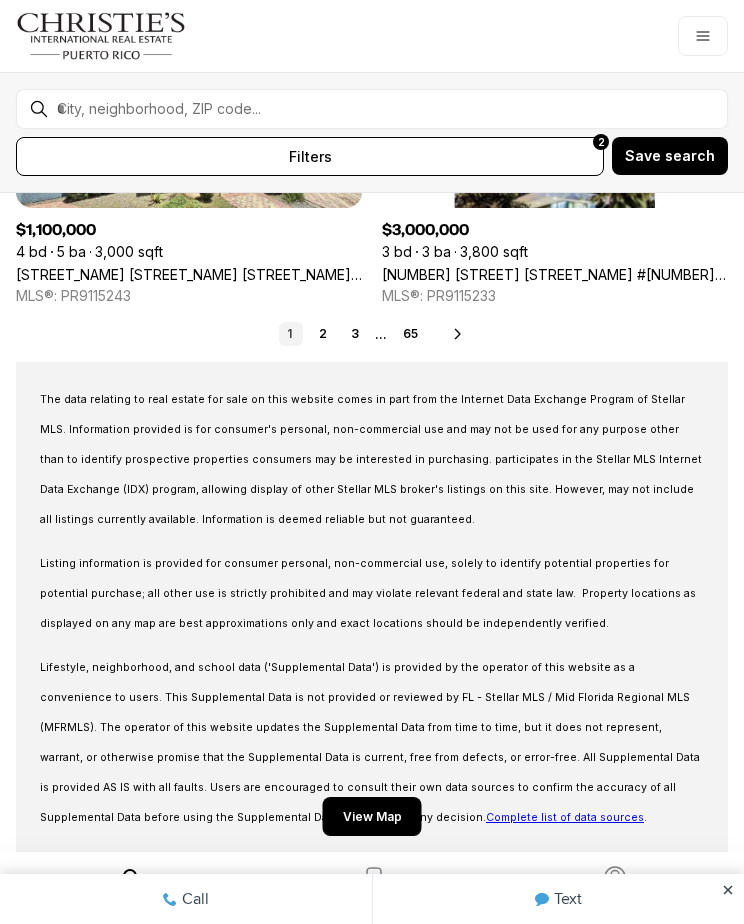 click 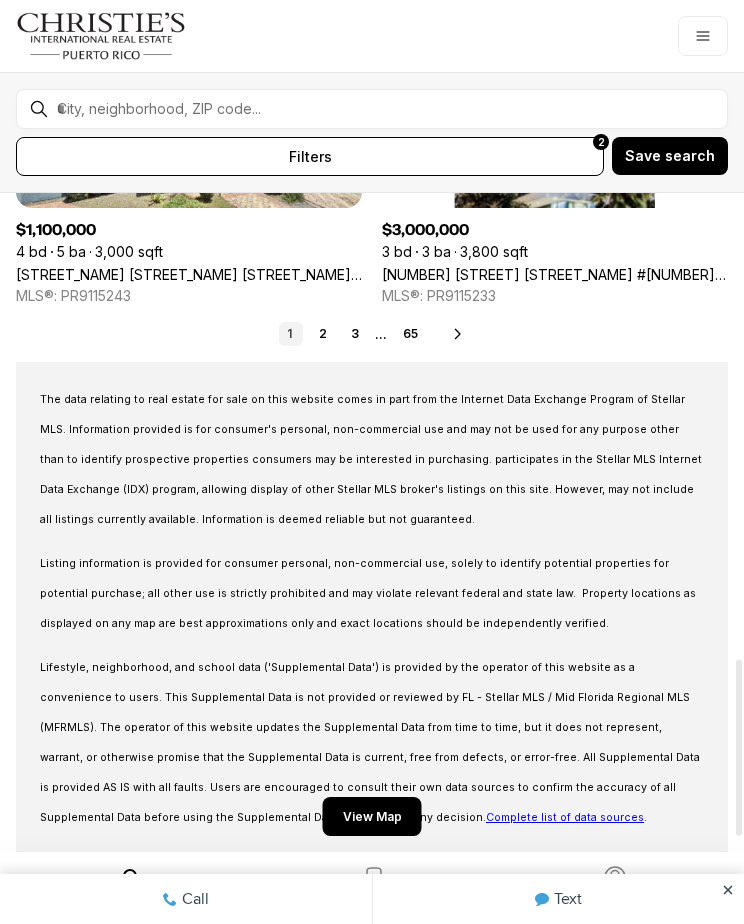 click on "1 2 3 ... 65 Next" at bounding box center (372, 334) 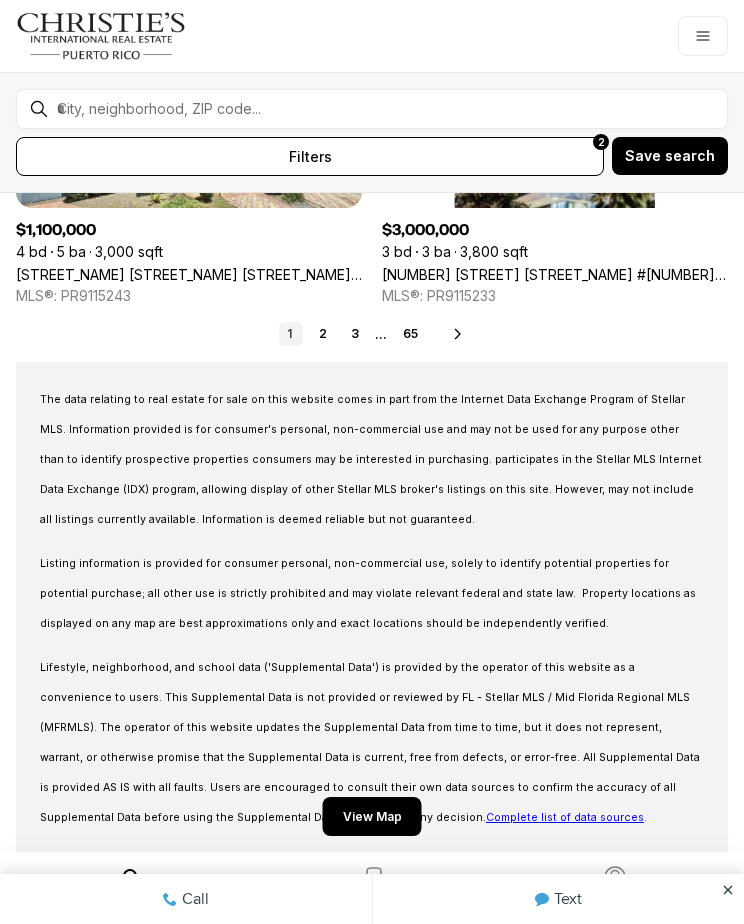 click on "65" at bounding box center (410, 334) 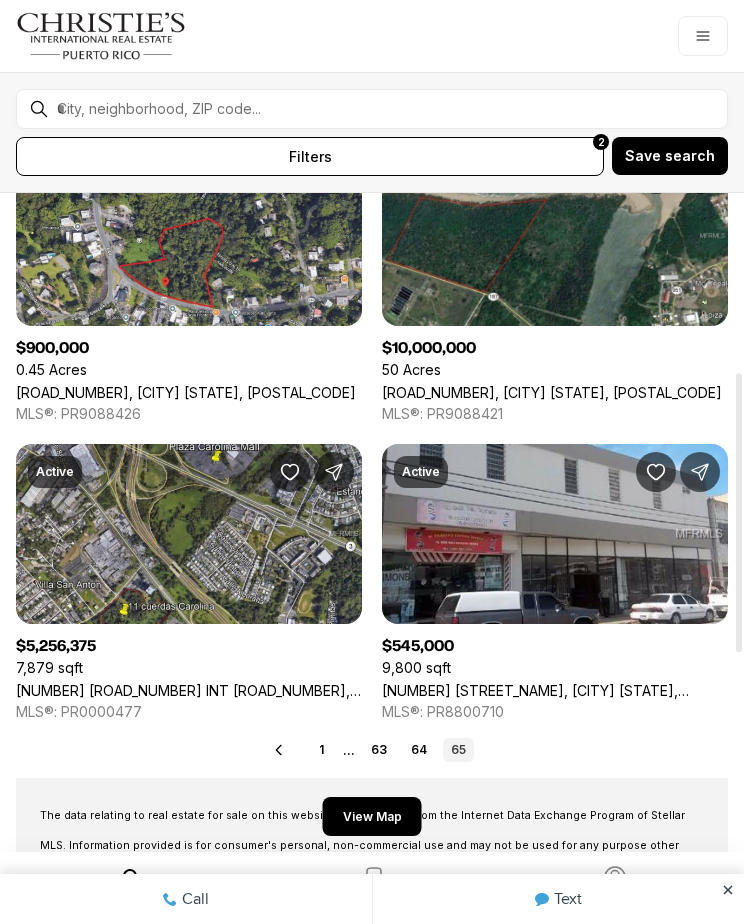 scroll, scrollTop: 424, scrollLeft: 0, axis: vertical 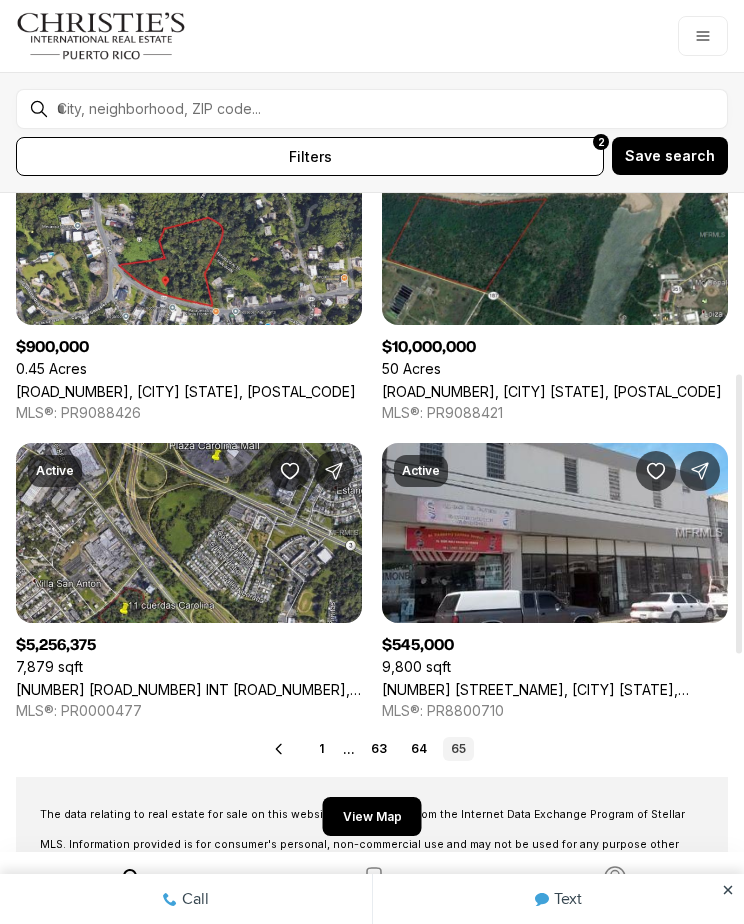 click 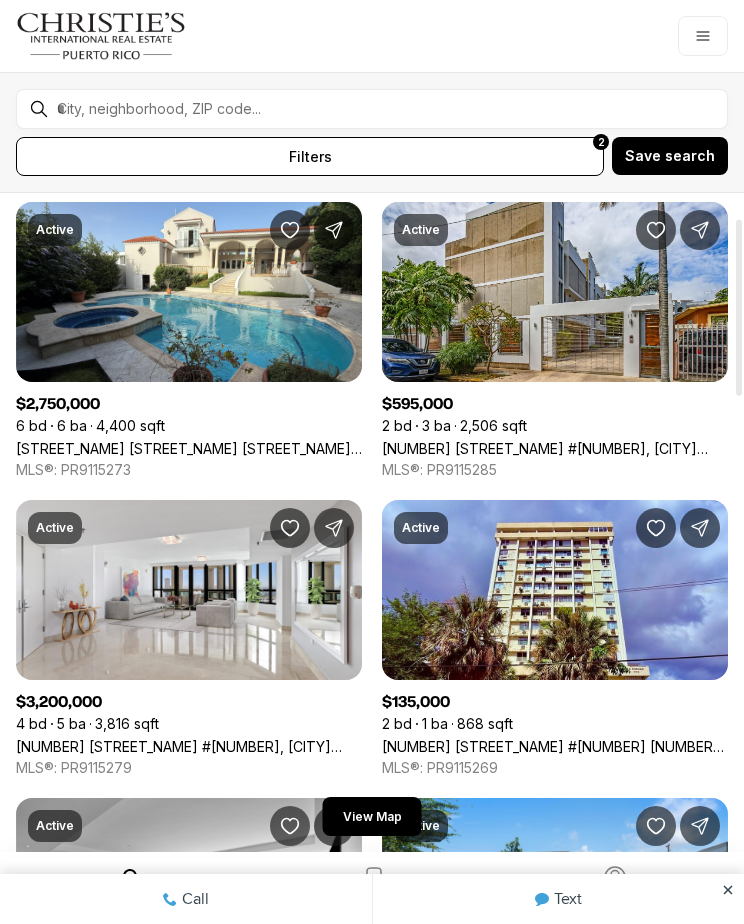 scroll, scrollTop: 60, scrollLeft: 0, axis: vertical 